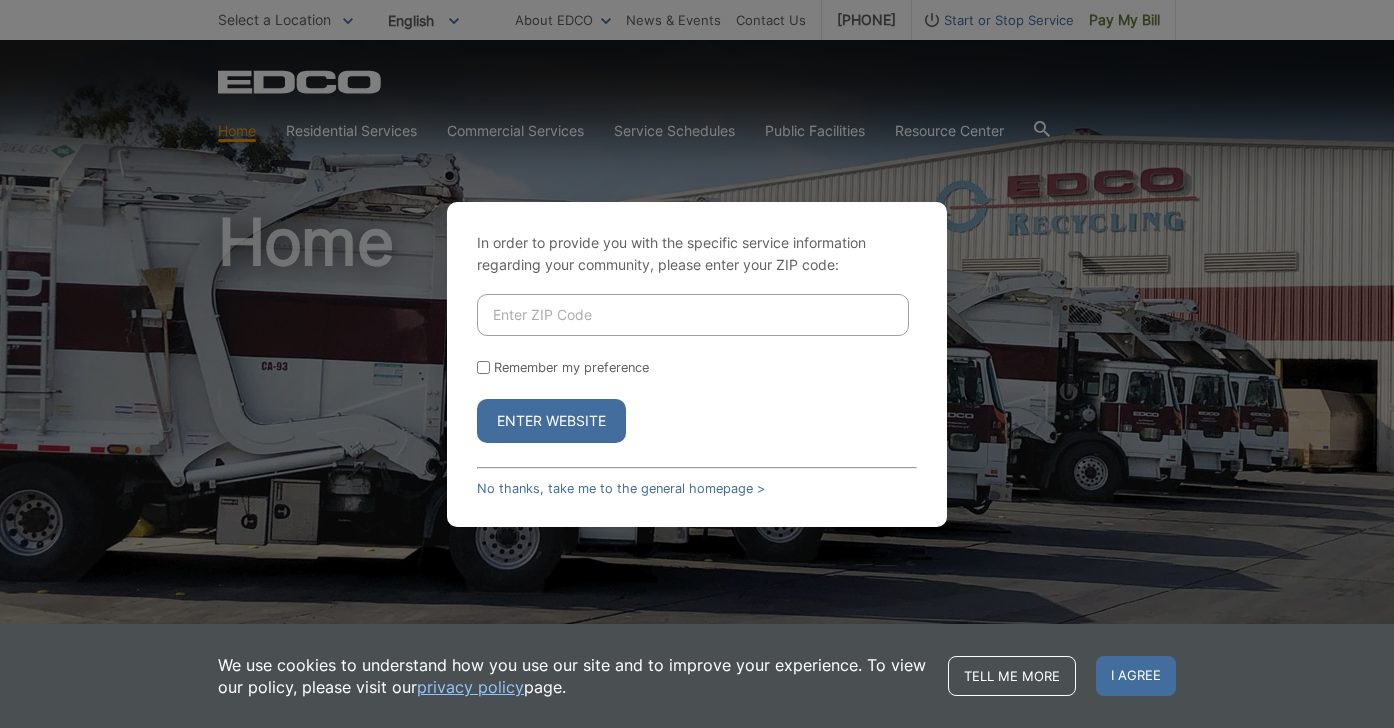 scroll, scrollTop: 0, scrollLeft: 0, axis: both 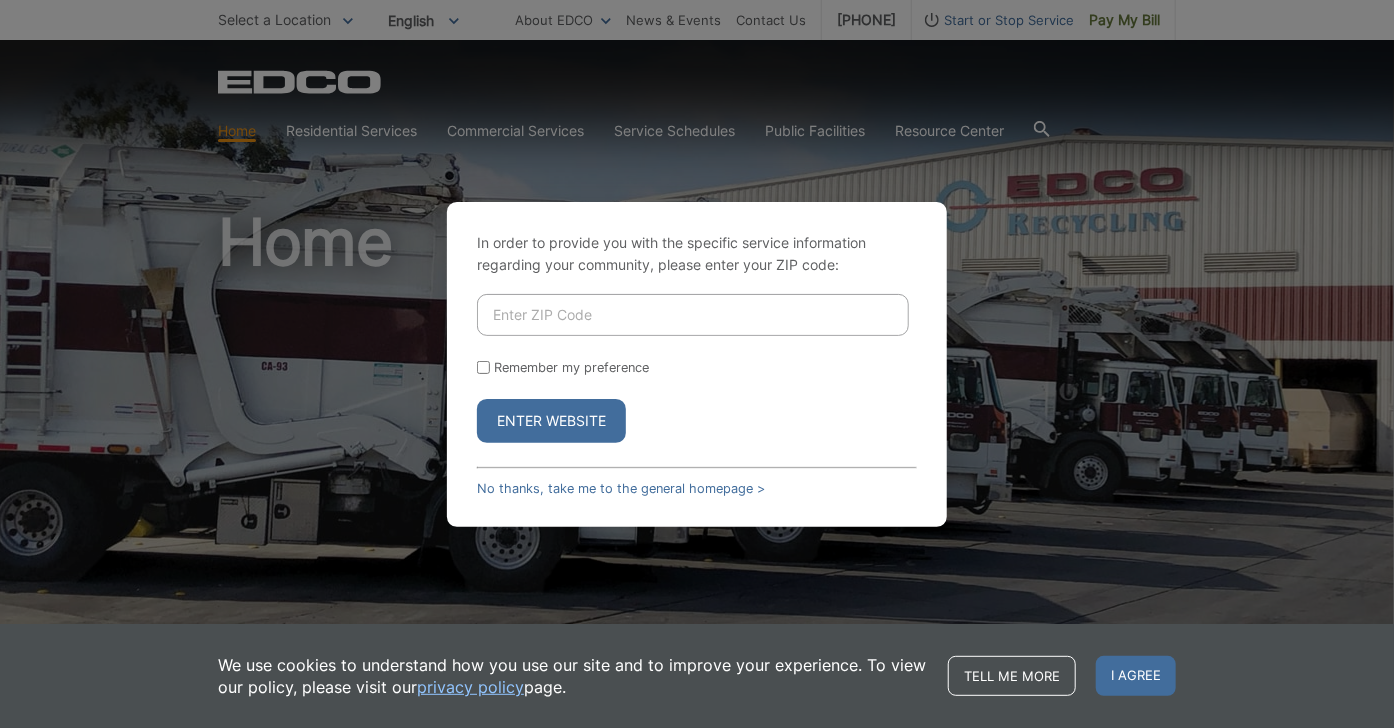 click at bounding box center [693, 315] 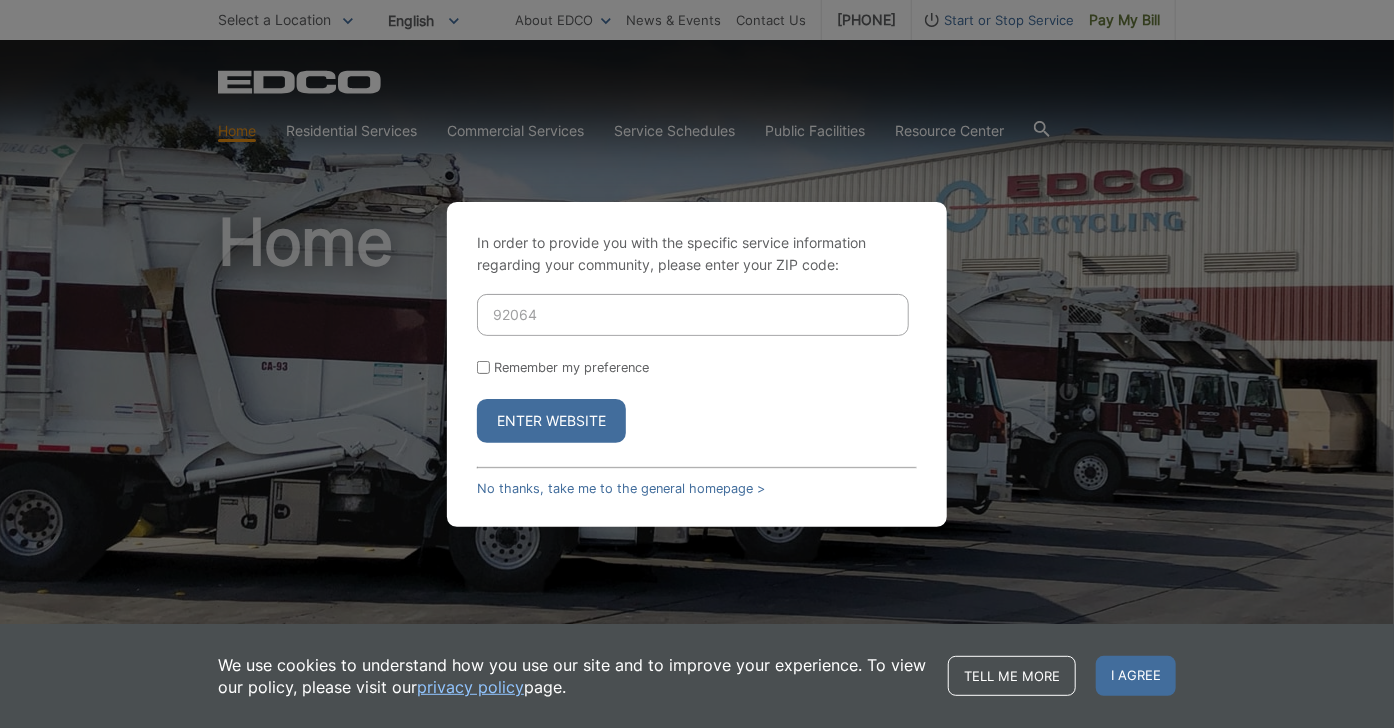 type on "92064" 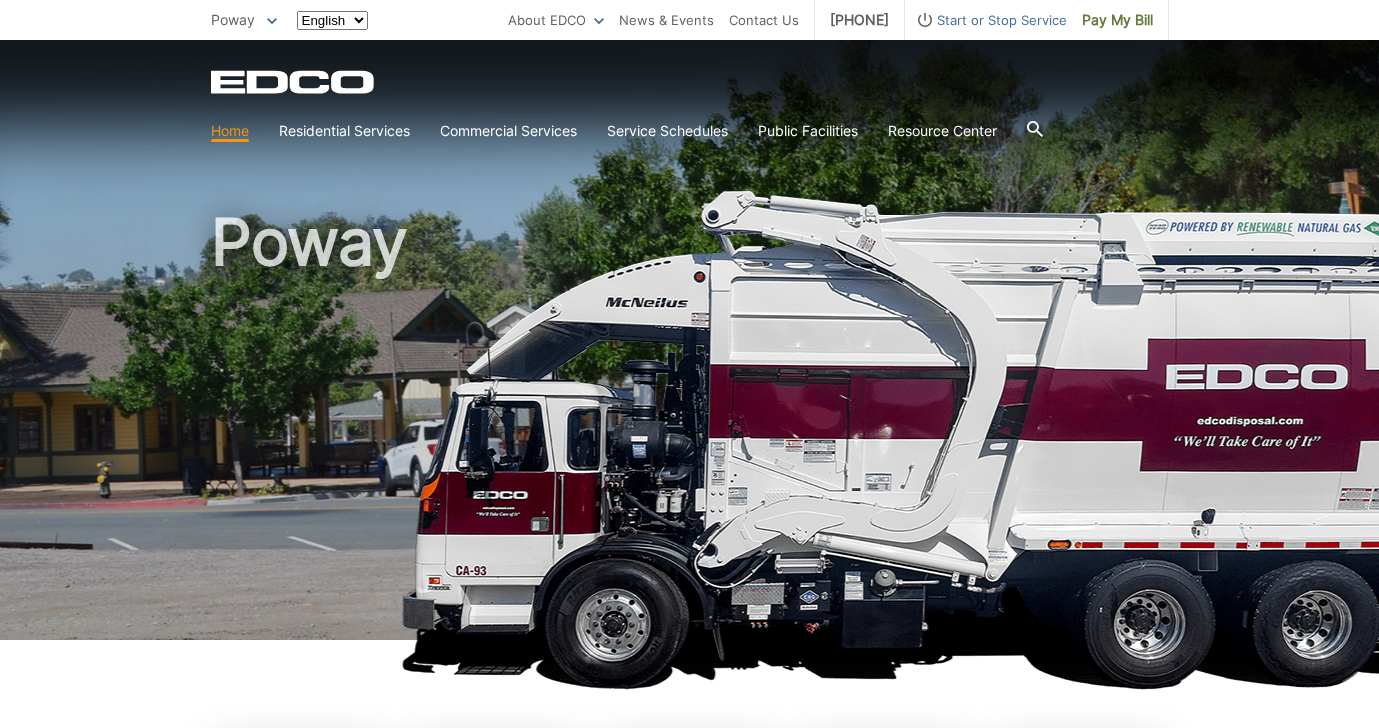 scroll, scrollTop: 0, scrollLeft: 0, axis: both 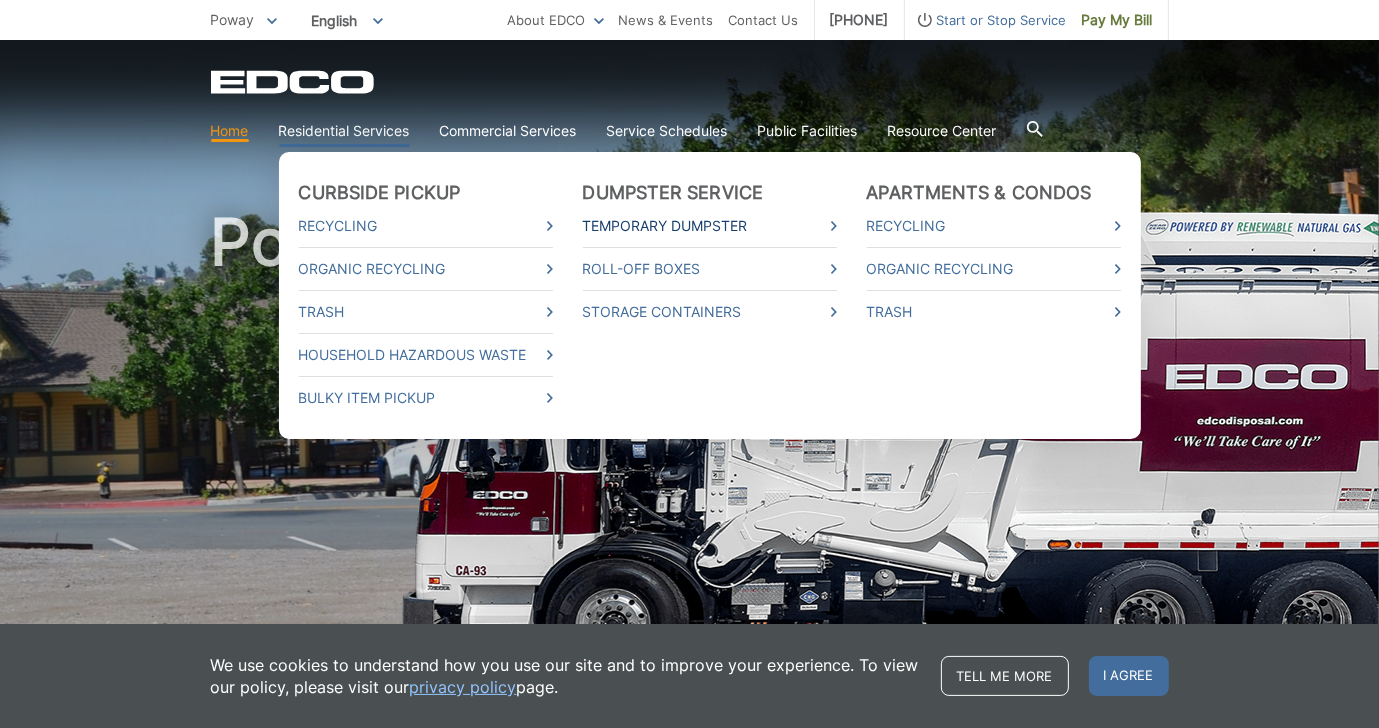 click on "Temporary Dumpster" at bounding box center (710, 226) 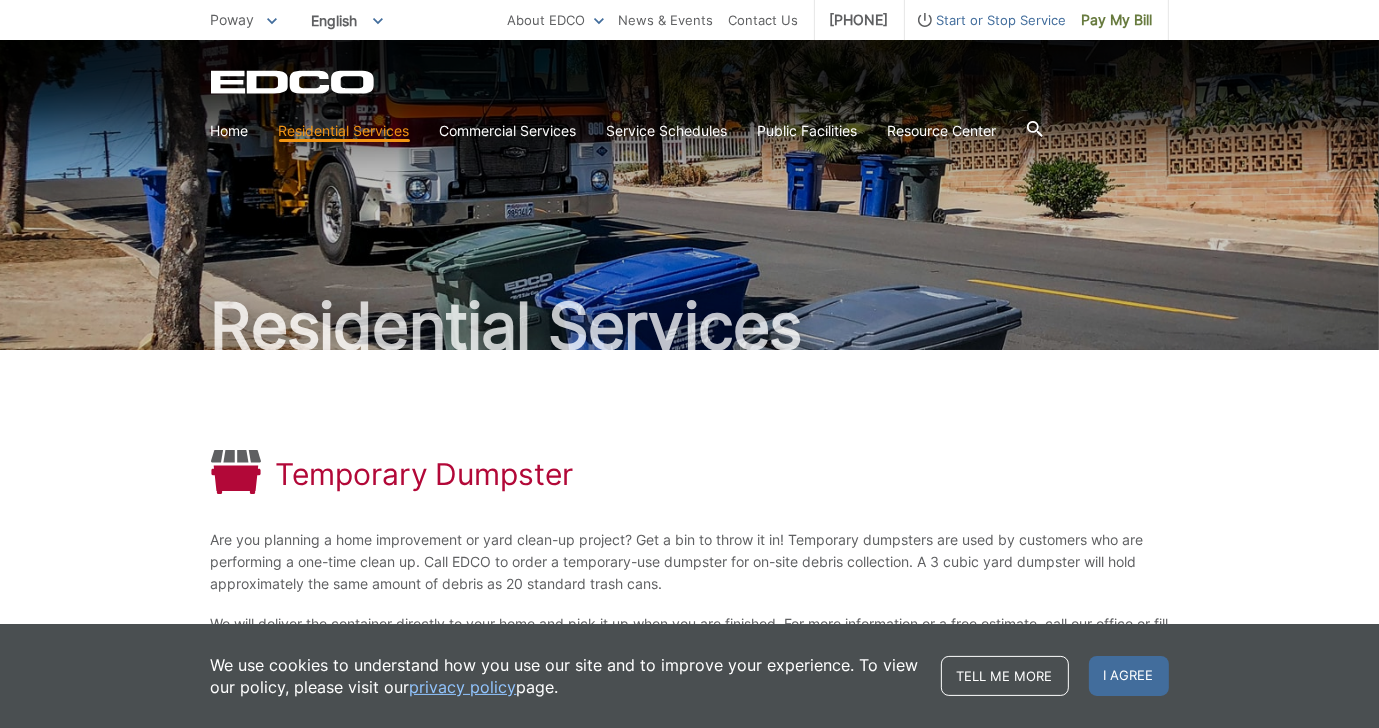 scroll, scrollTop: 289, scrollLeft: 0, axis: vertical 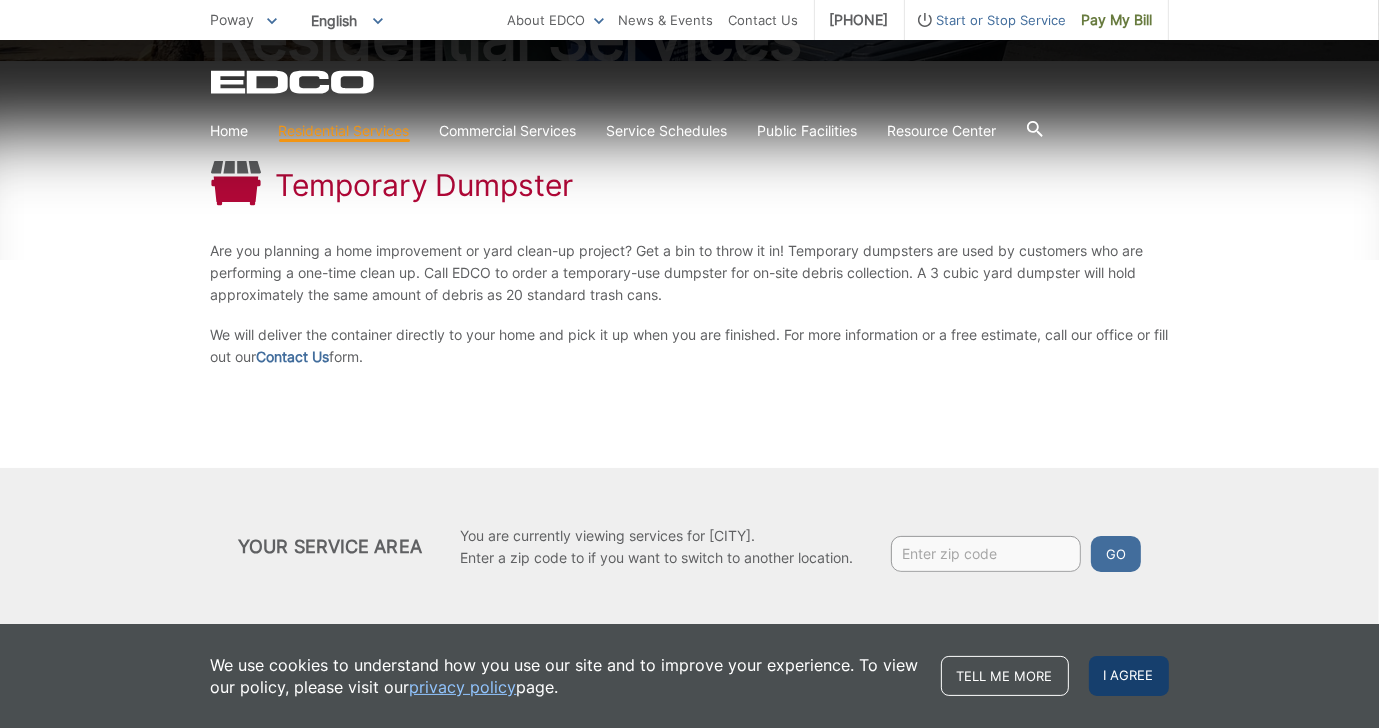 click on "I agree" at bounding box center (1129, 676) 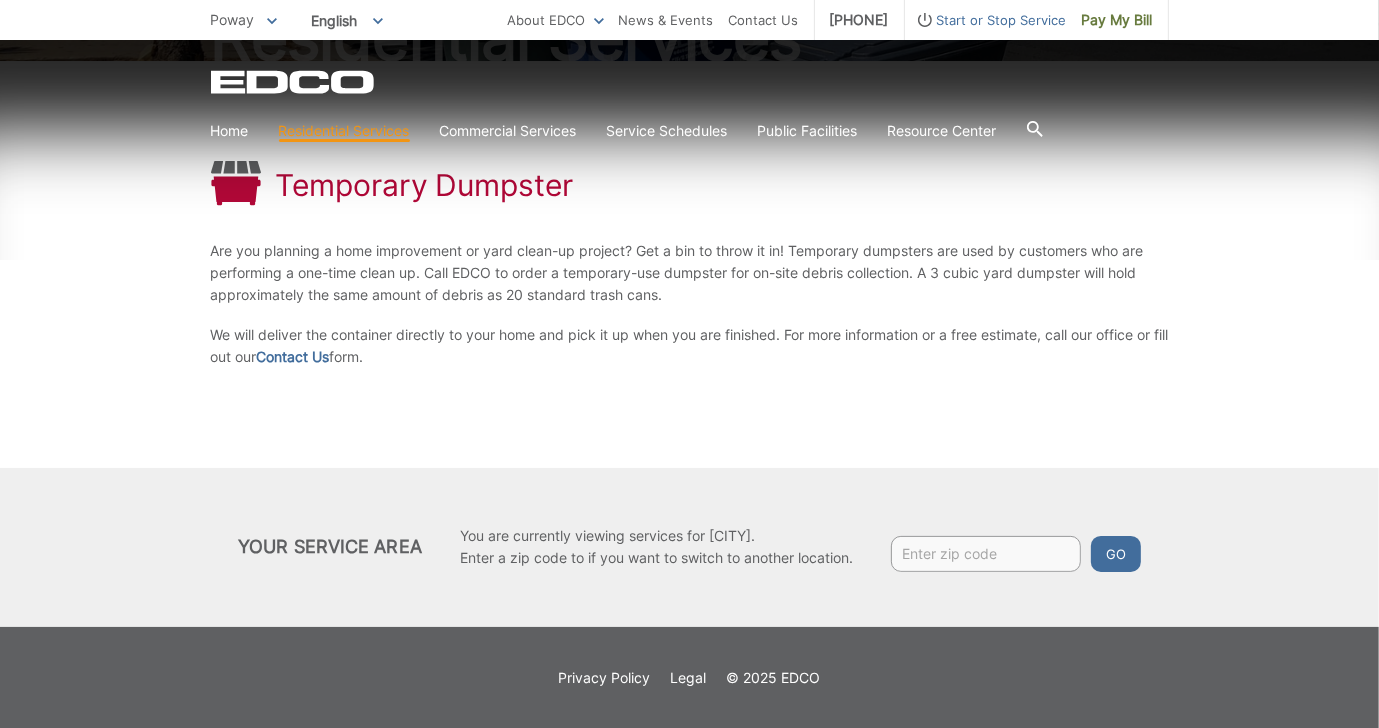 click at bounding box center [986, 554] 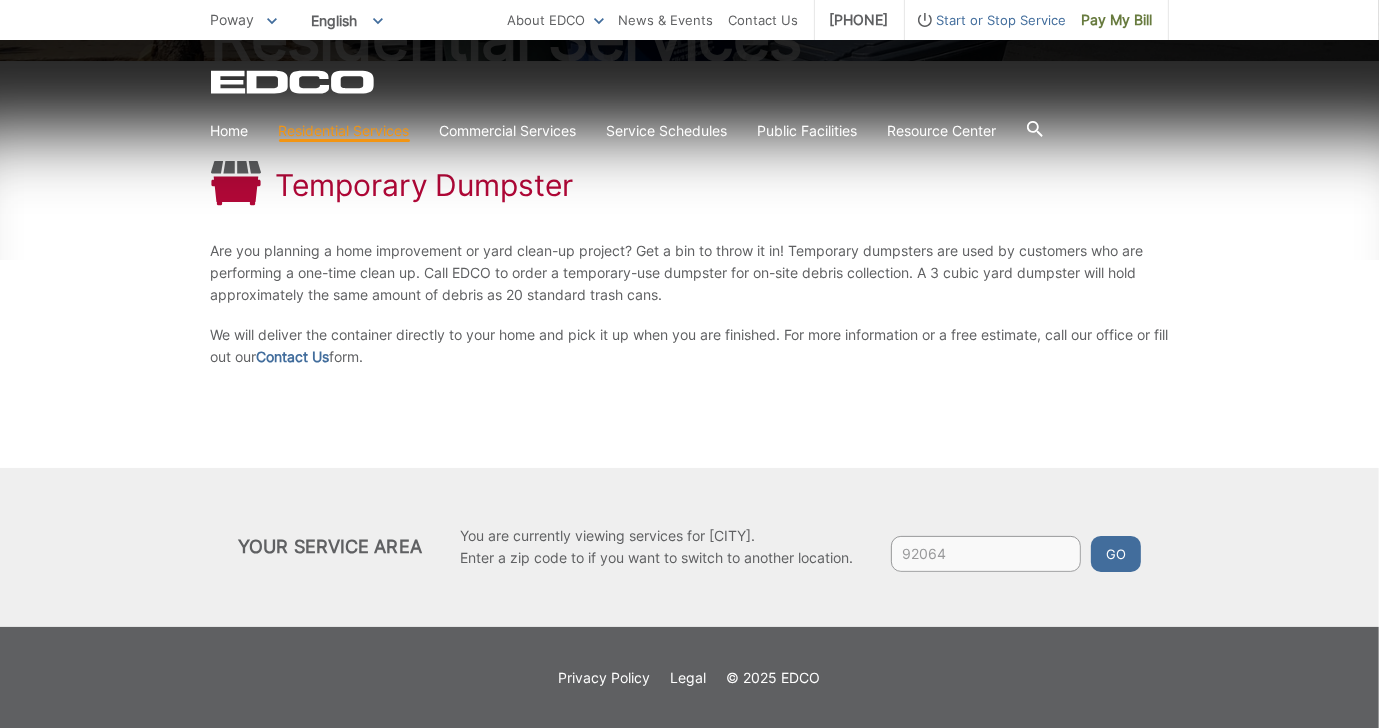 type on "92064" 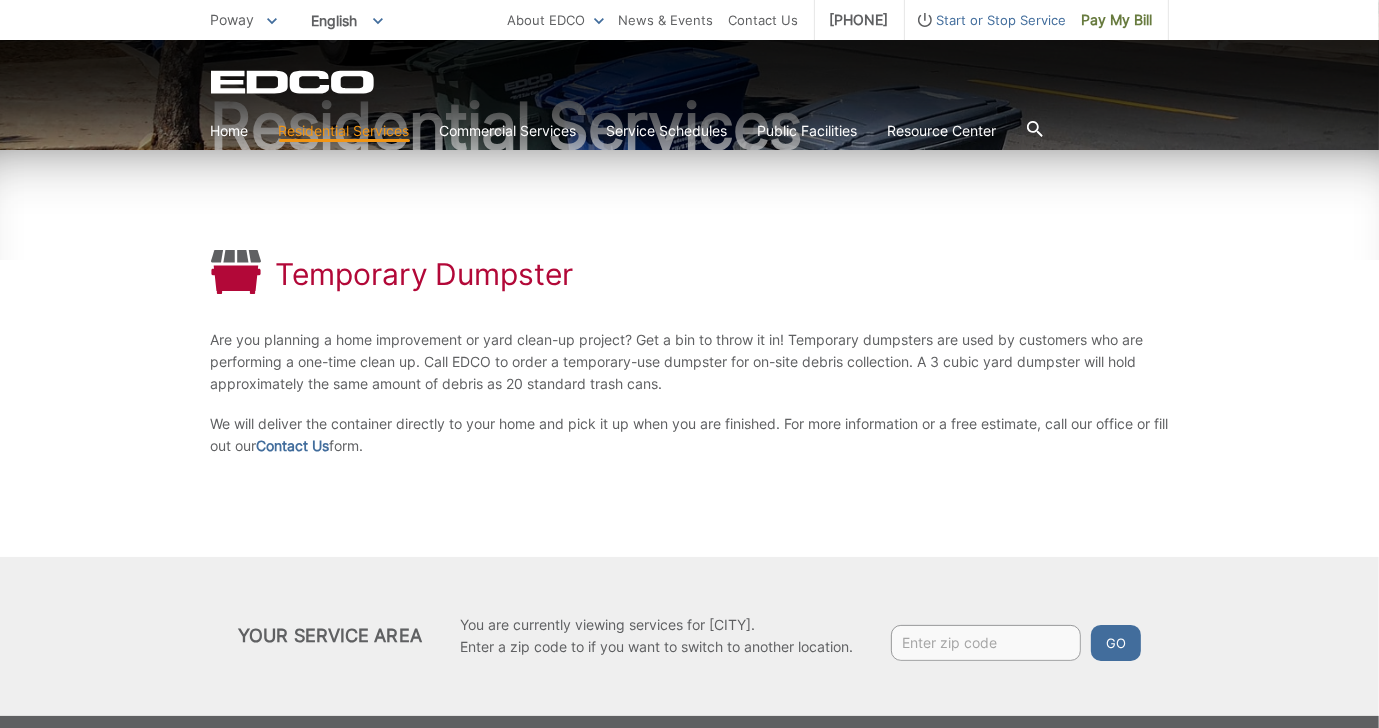 scroll, scrollTop: 289, scrollLeft: 0, axis: vertical 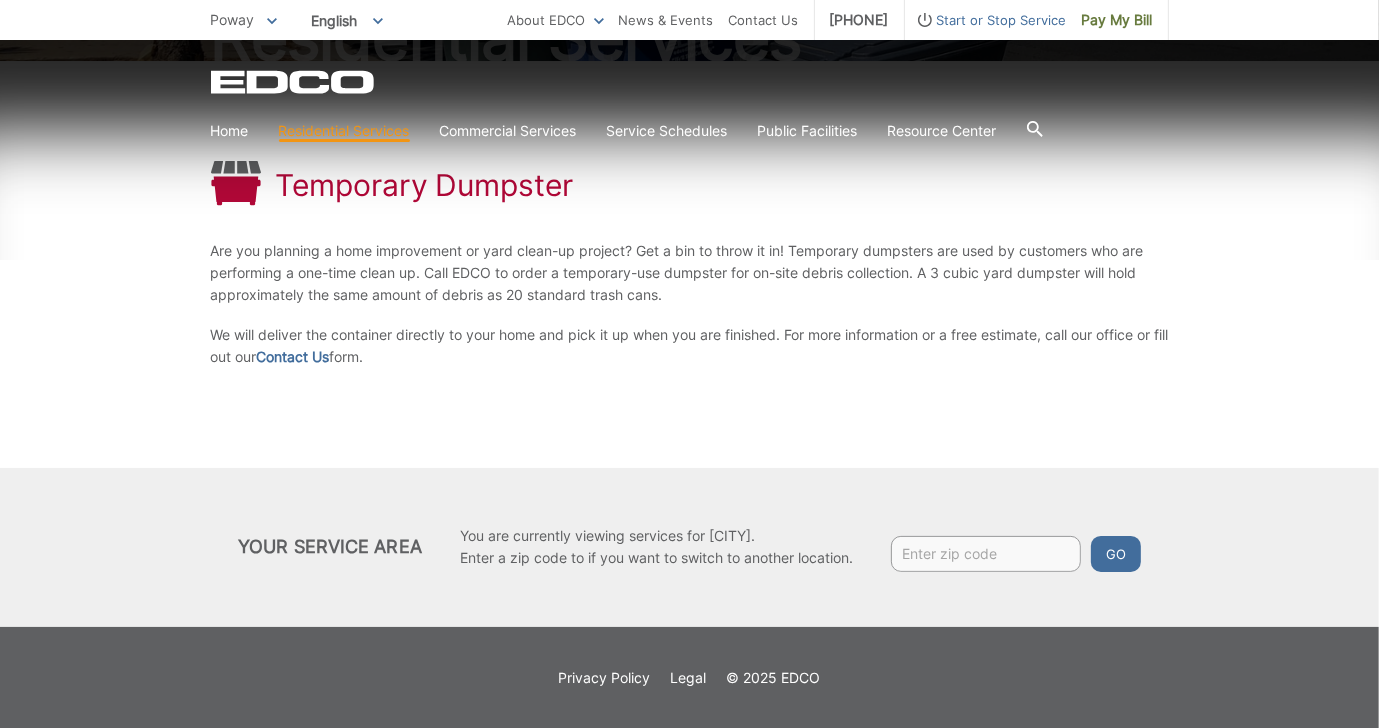 click at bounding box center (986, 554) 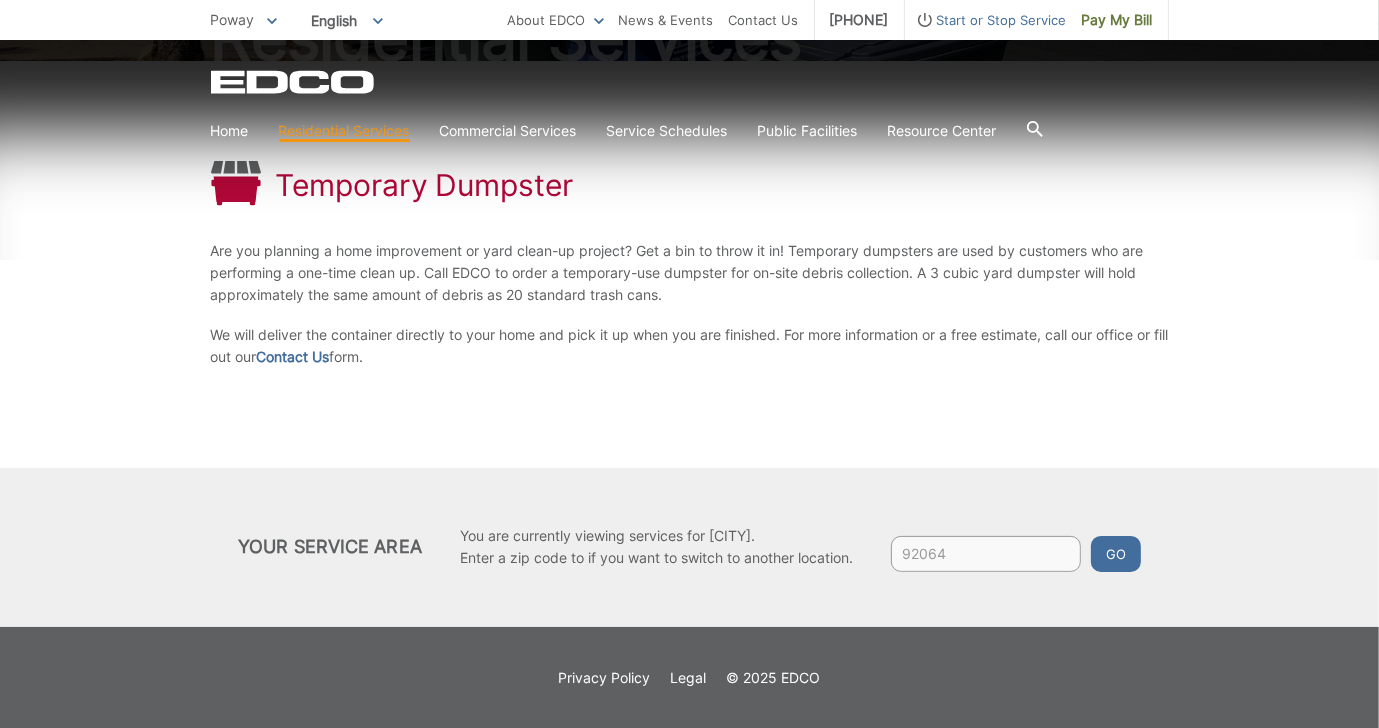 click on "Go" at bounding box center (1116, 554) 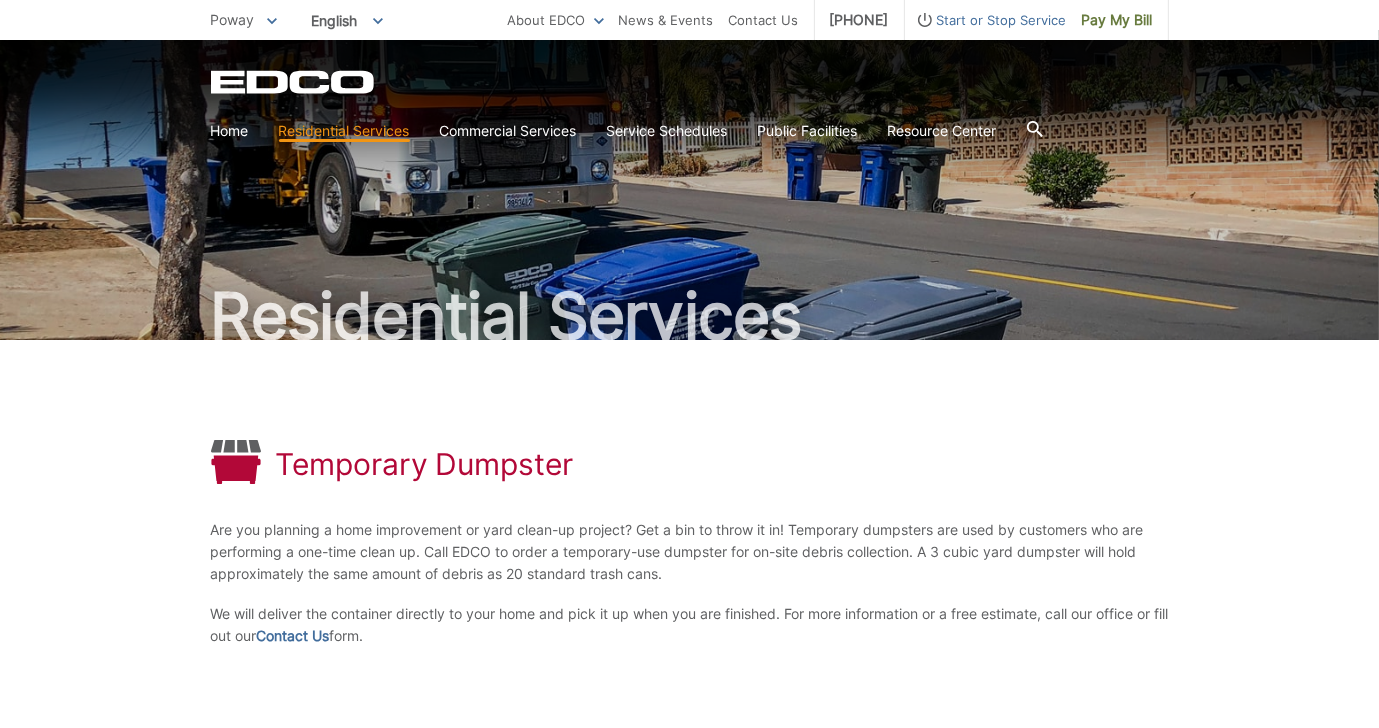 scroll, scrollTop: 0, scrollLeft: 0, axis: both 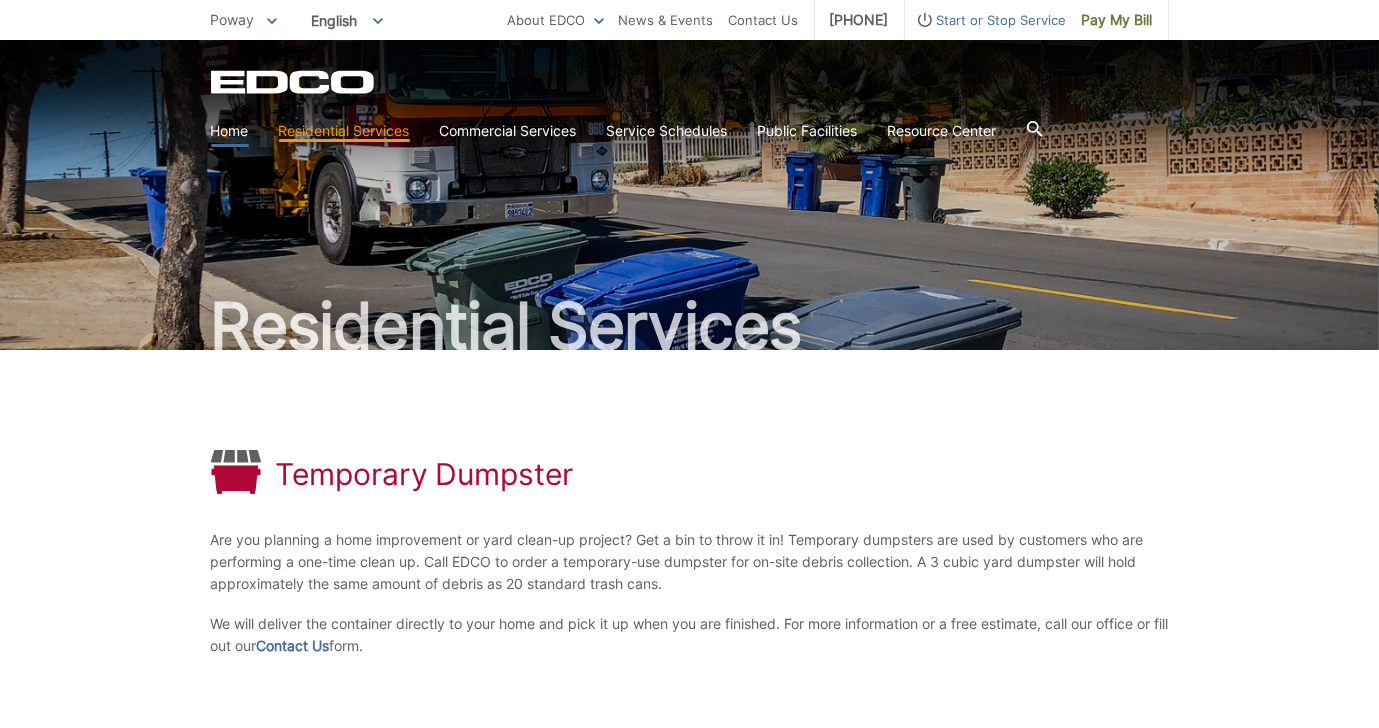 click on "Home" at bounding box center (230, 131) 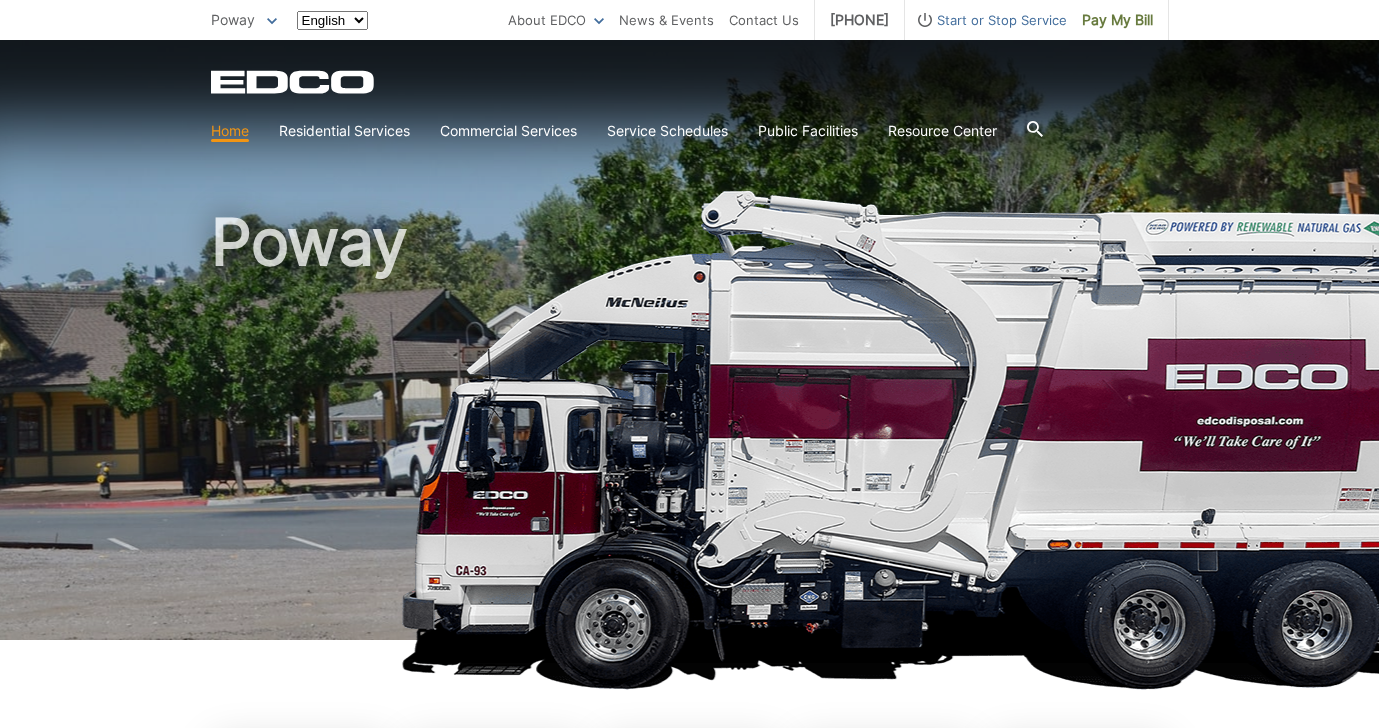 scroll, scrollTop: 0, scrollLeft: 0, axis: both 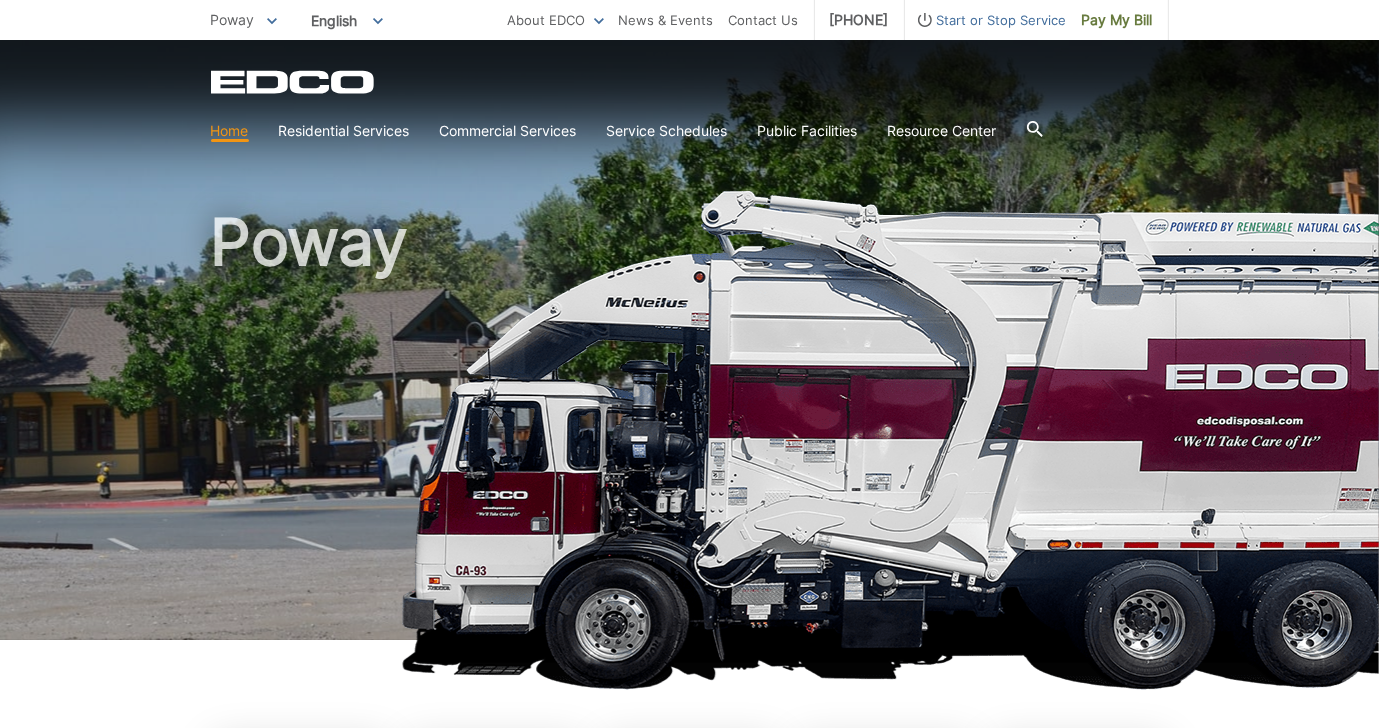 click on "Poway" at bounding box center (233, 19) 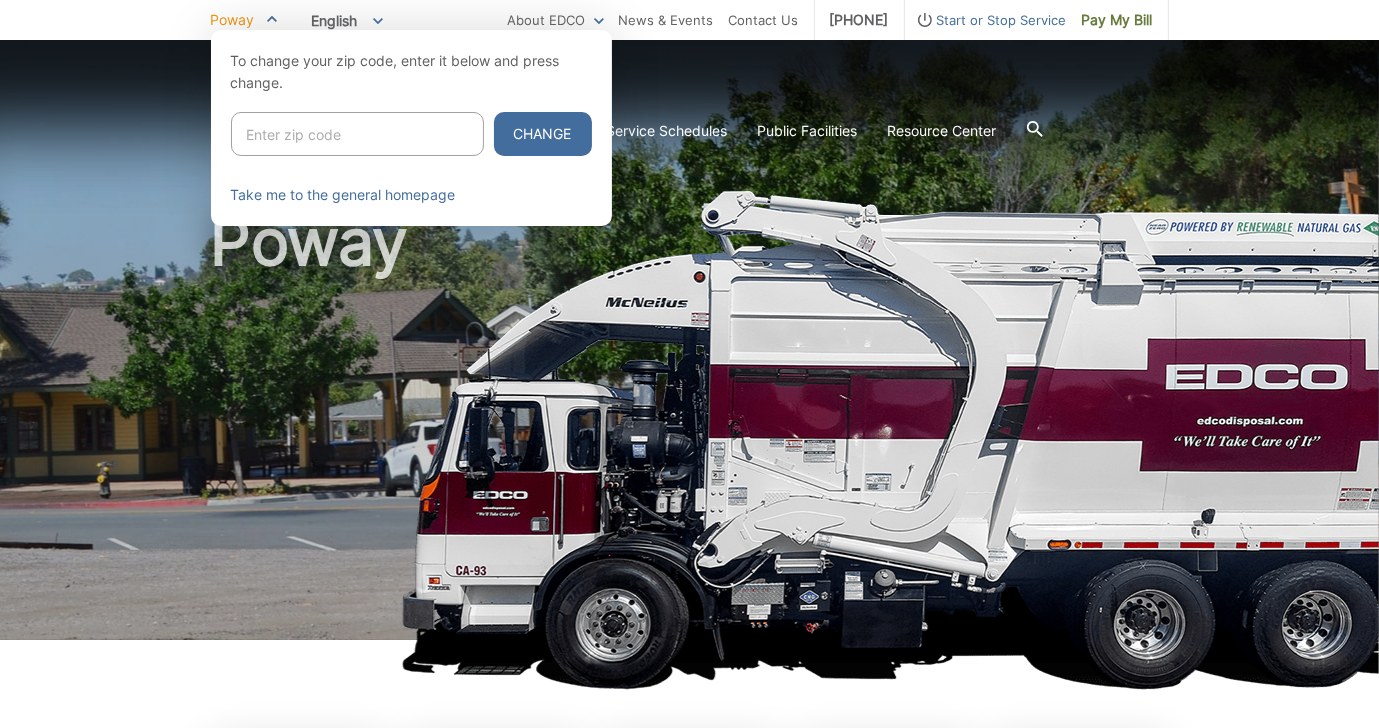 click at bounding box center (689, 394) 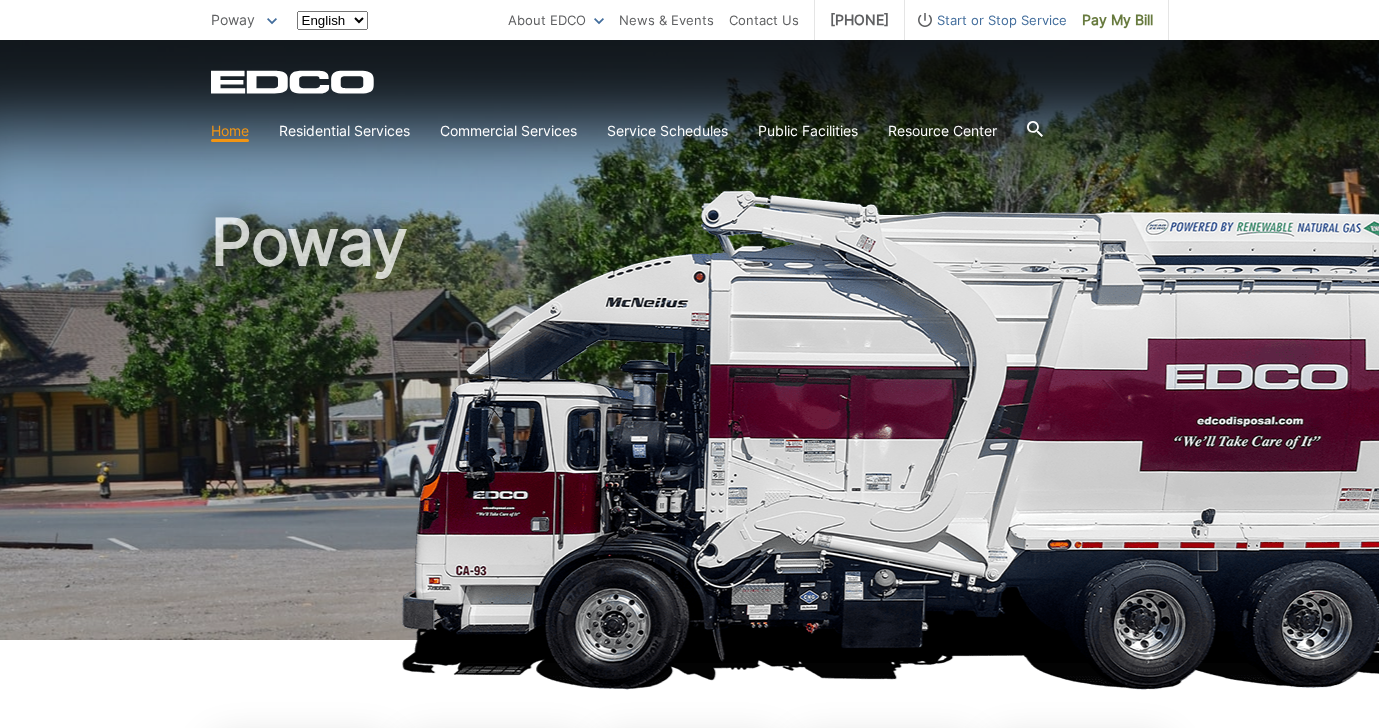 scroll, scrollTop: 0, scrollLeft: 0, axis: both 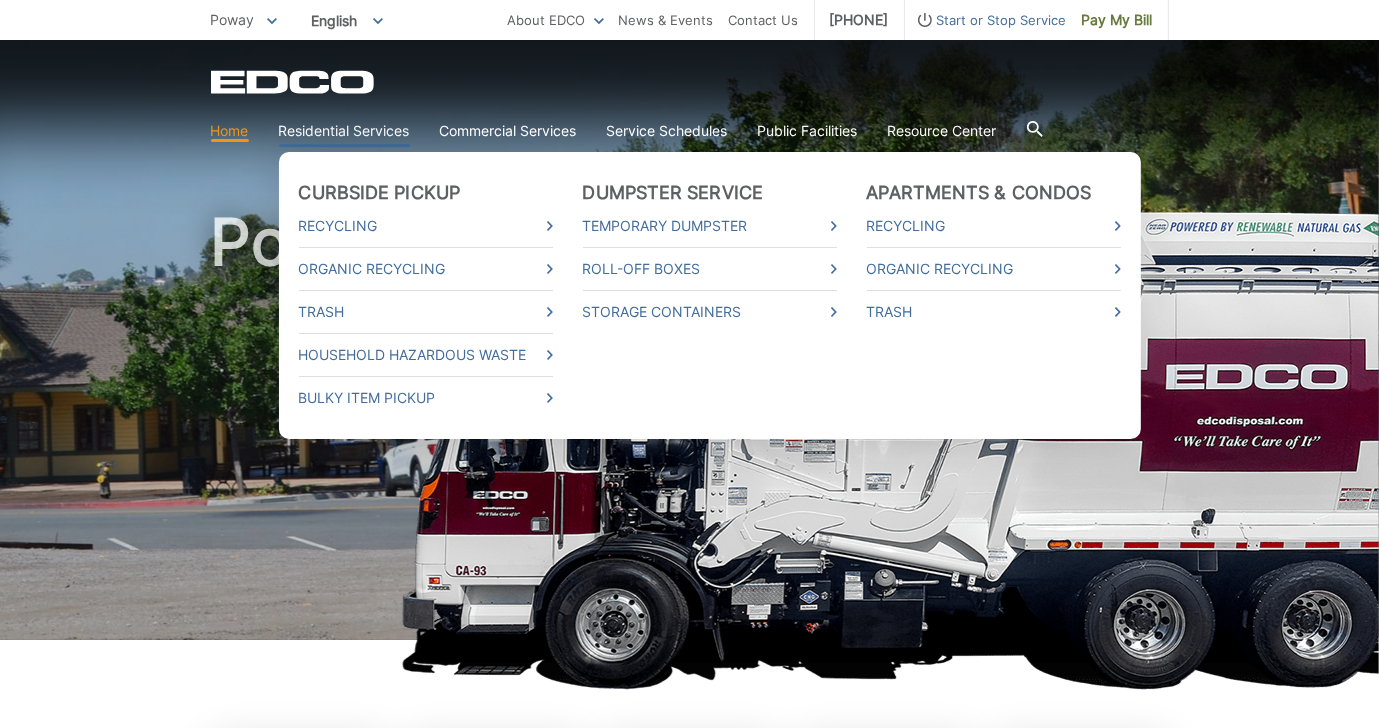 click on "Residential Services" at bounding box center [344, 131] 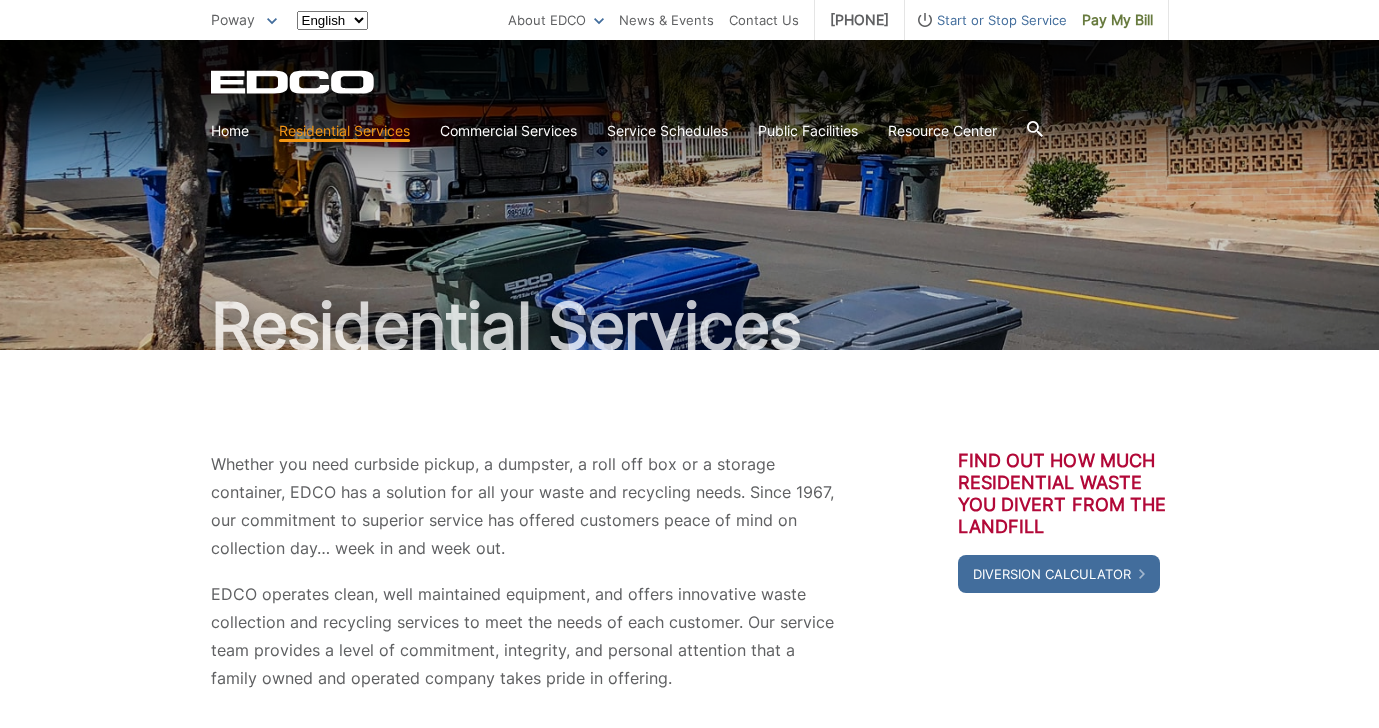 scroll, scrollTop: 0, scrollLeft: 0, axis: both 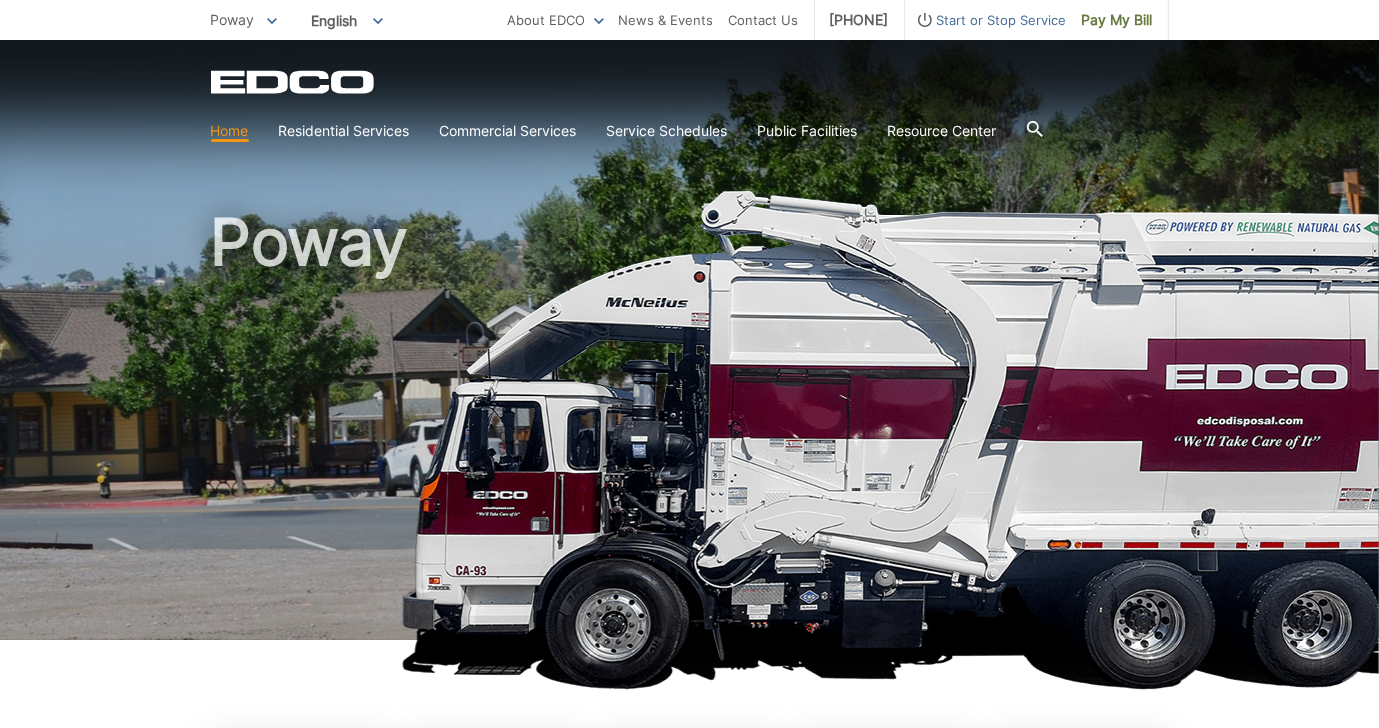 click on "Start or Stop Service" at bounding box center (986, 20) 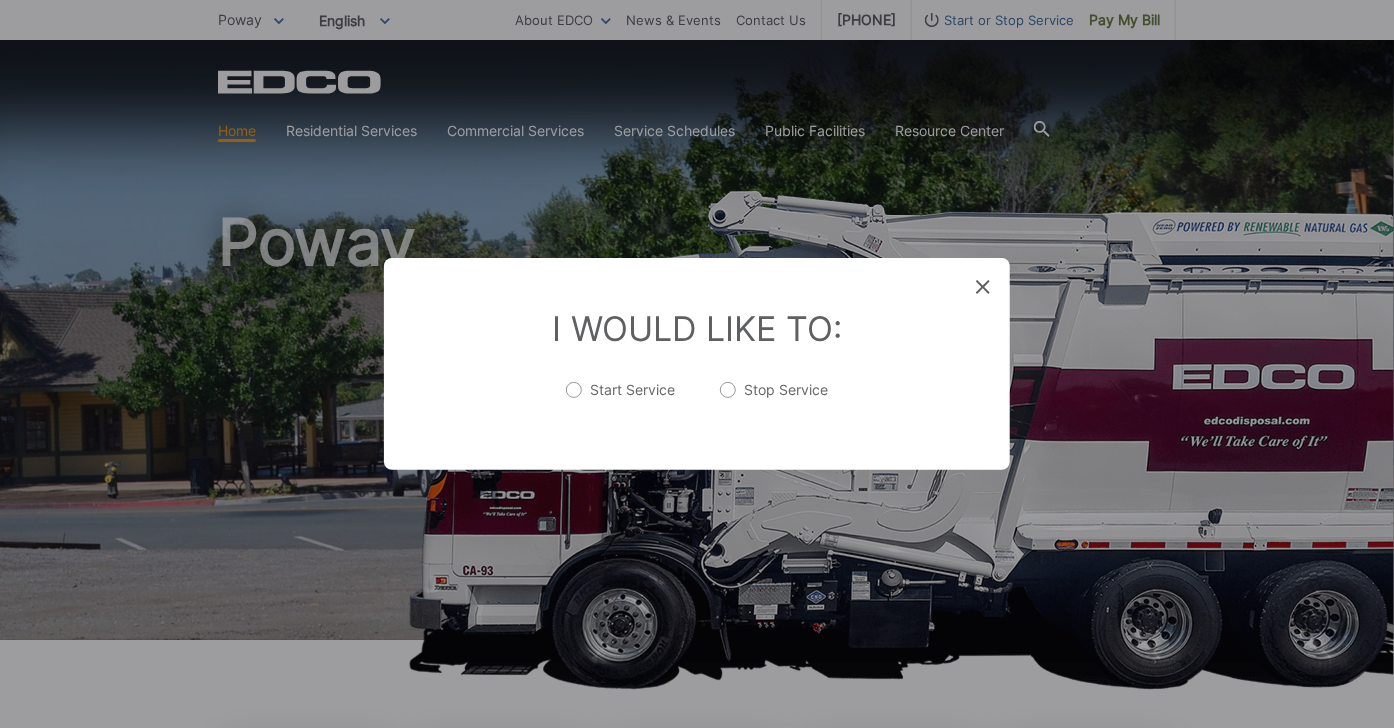 click 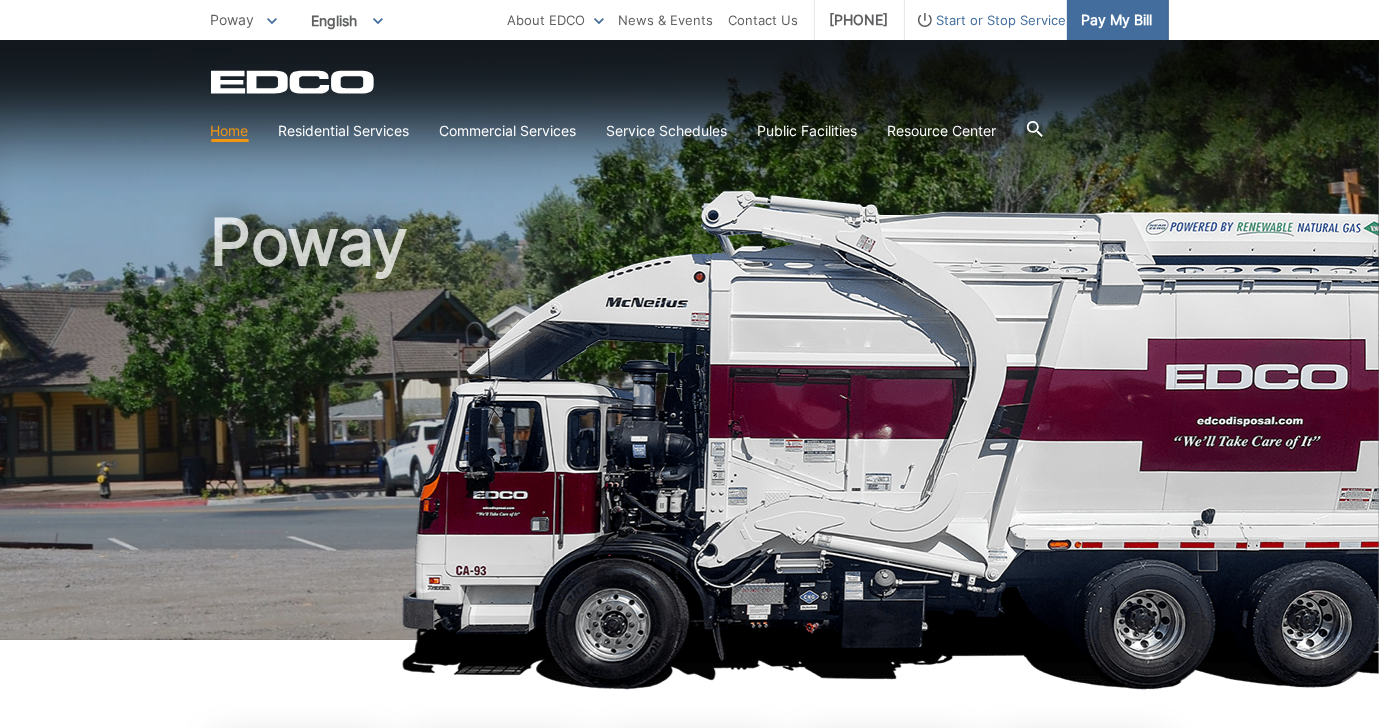 click on "Pay My Bill" at bounding box center (1117, 20) 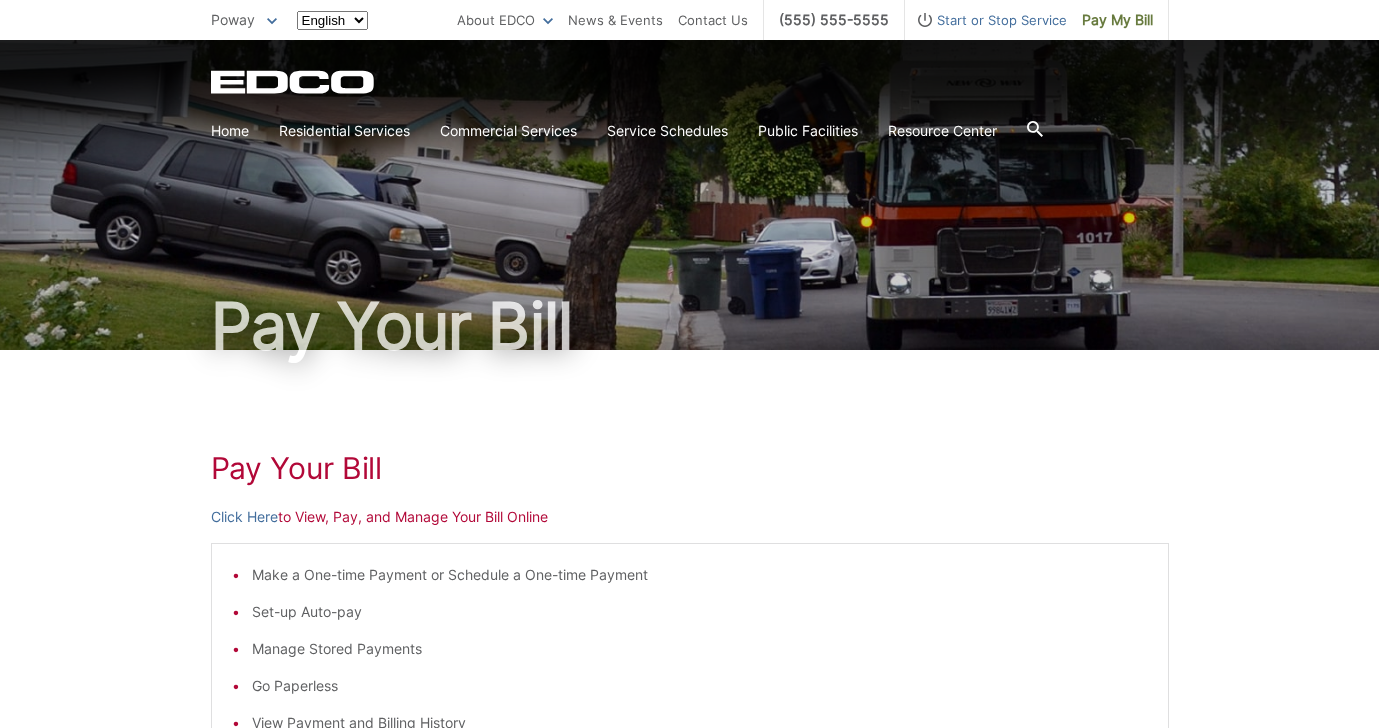 scroll, scrollTop: 0, scrollLeft: 0, axis: both 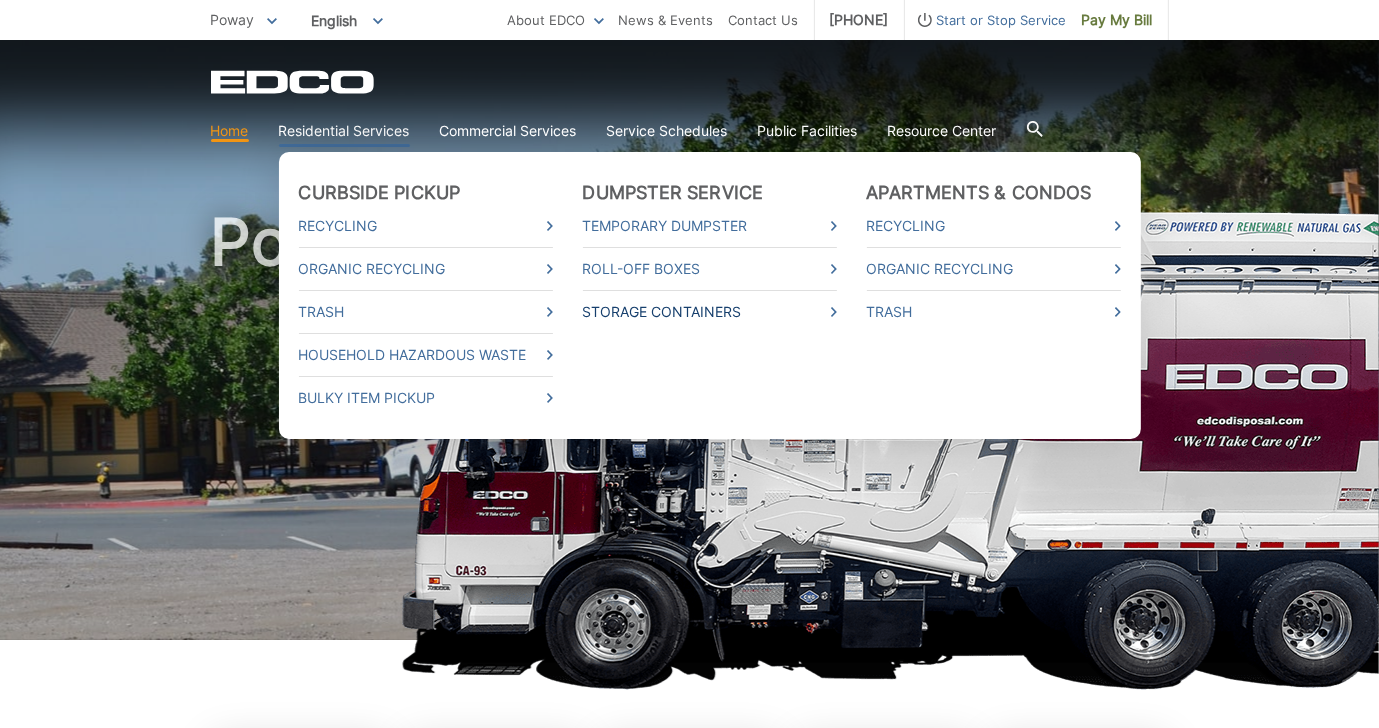 click on "Storage Containers" at bounding box center (710, 312) 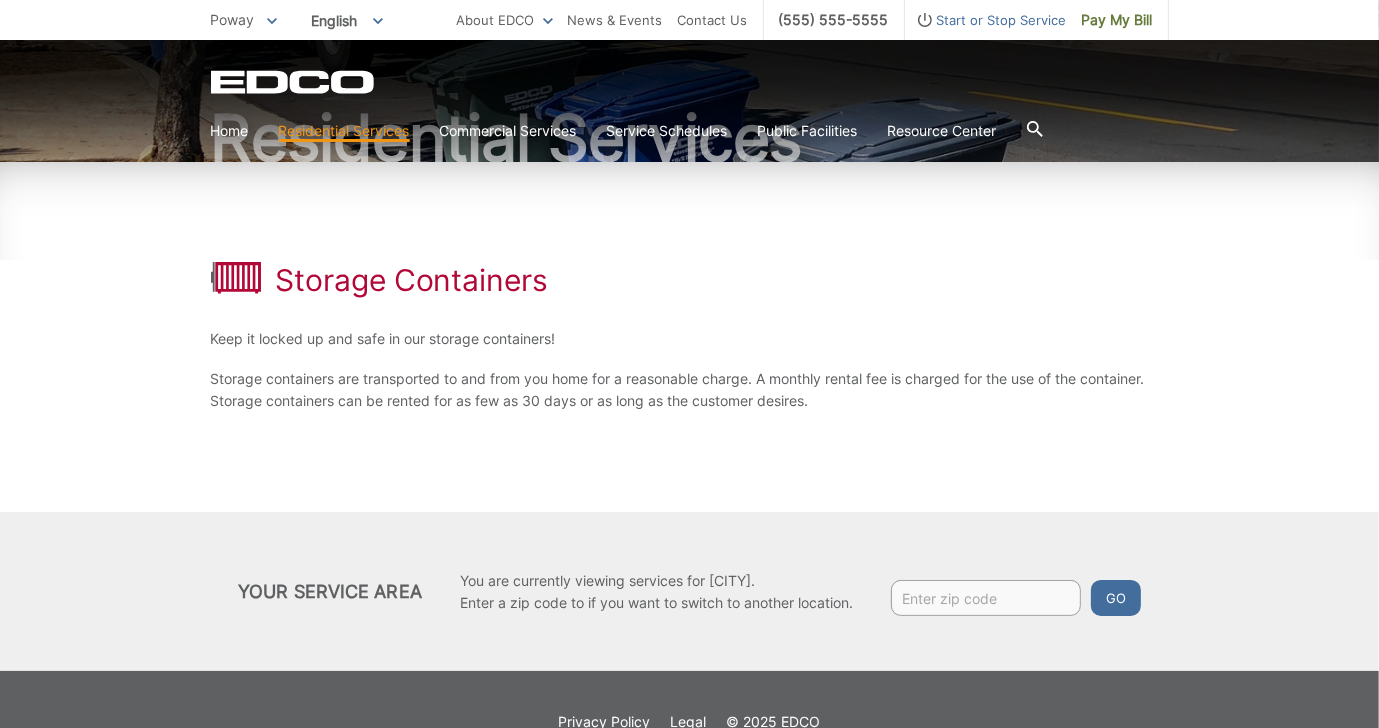 scroll, scrollTop: 200, scrollLeft: 0, axis: vertical 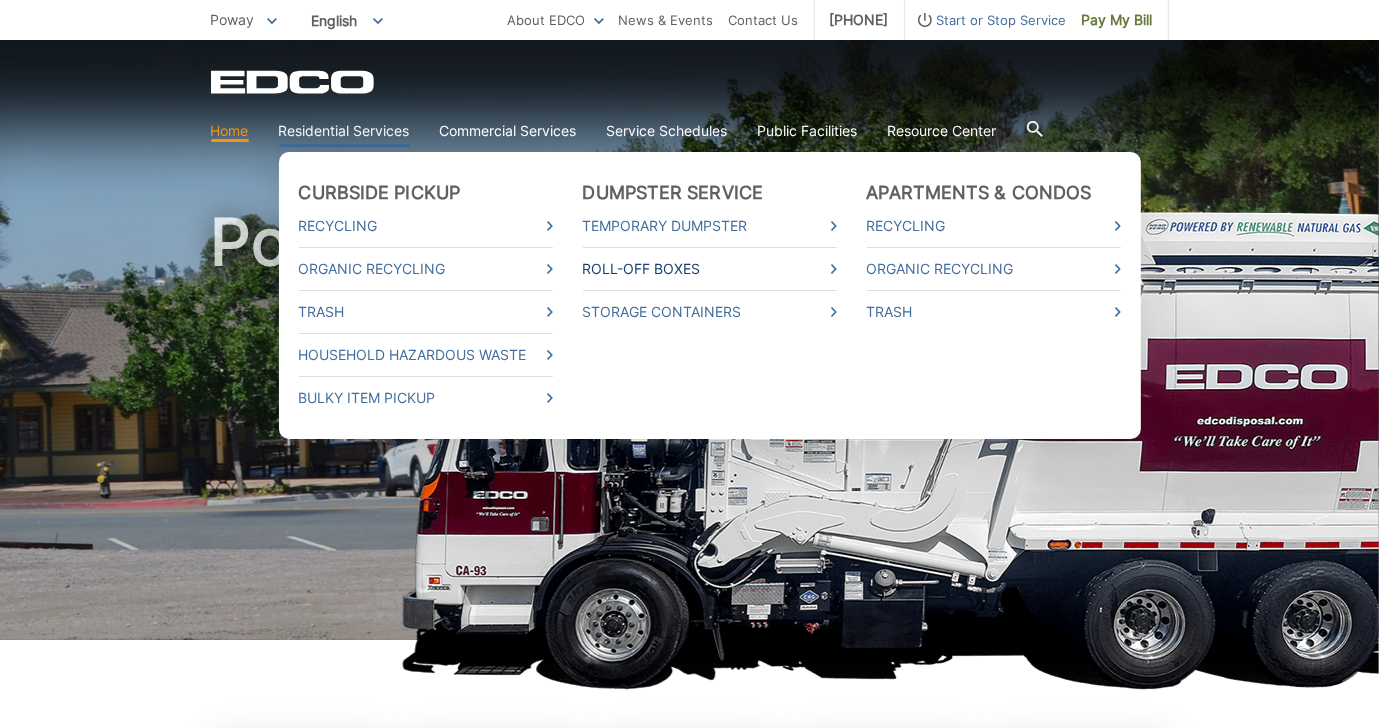 click on "Roll-Off Boxes" at bounding box center (710, 269) 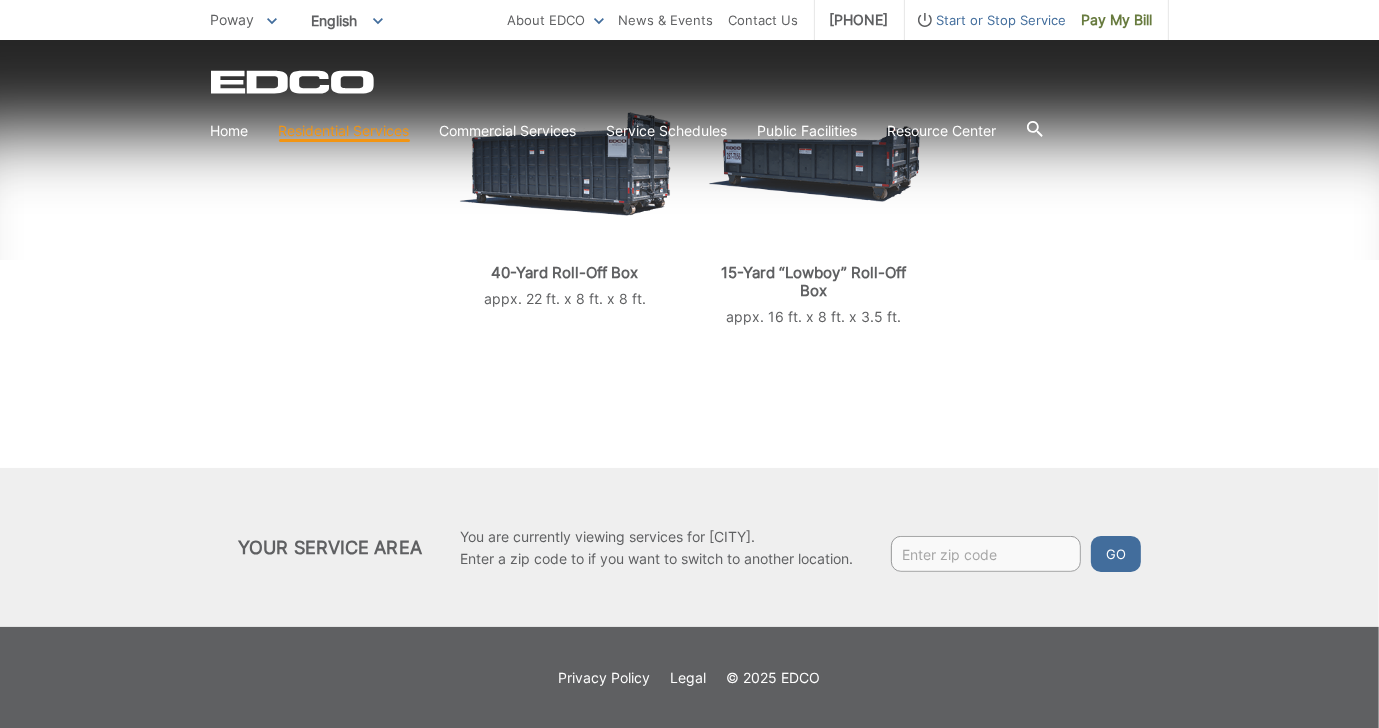 scroll, scrollTop: 556, scrollLeft: 0, axis: vertical 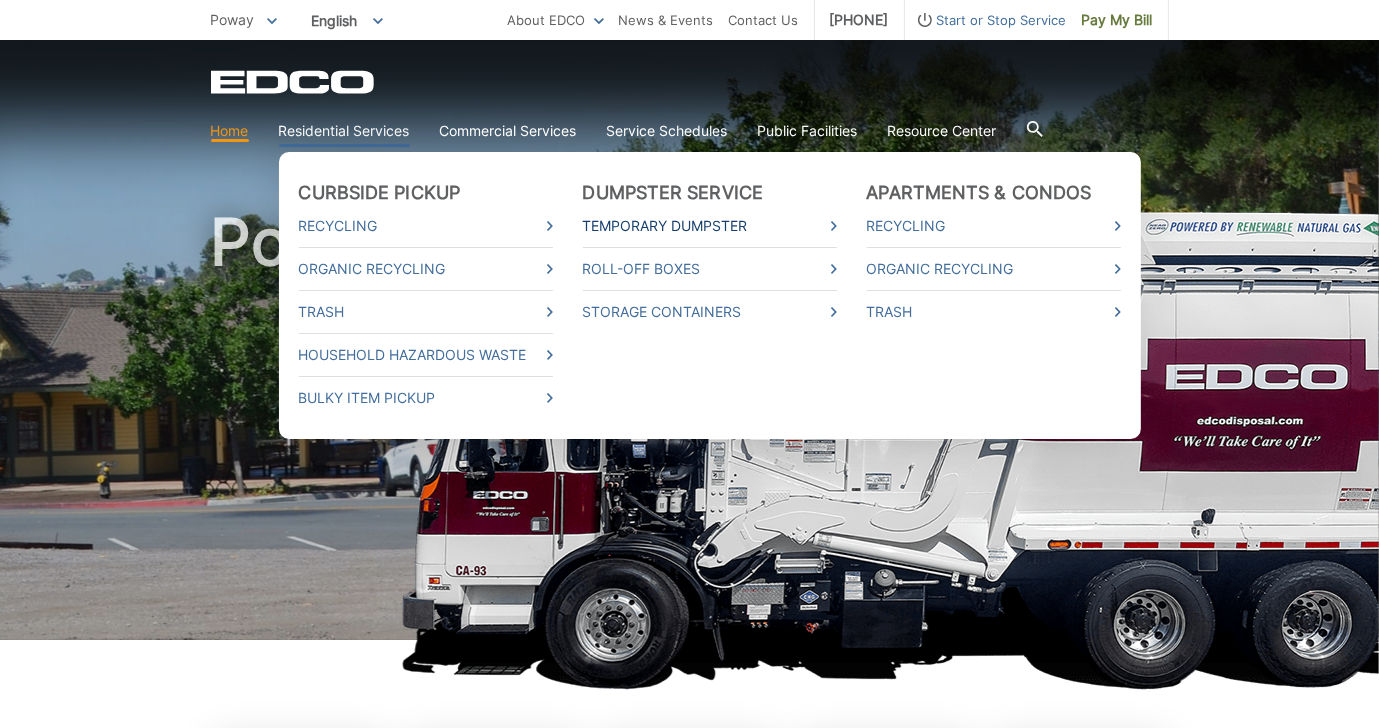 click on "Temporary Dumpster" at bounding box center (710, 226) 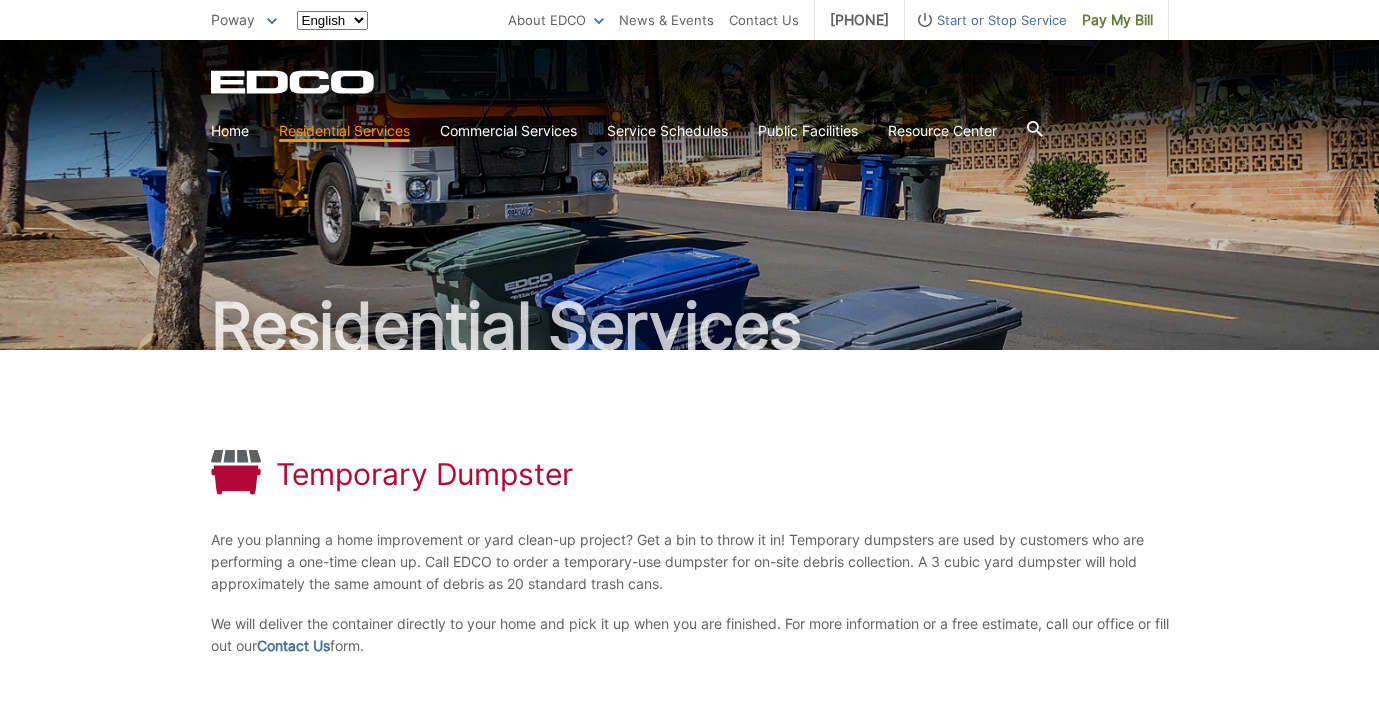 scroll, scrollTop: 0, scrollLeft: 0, axis: both 